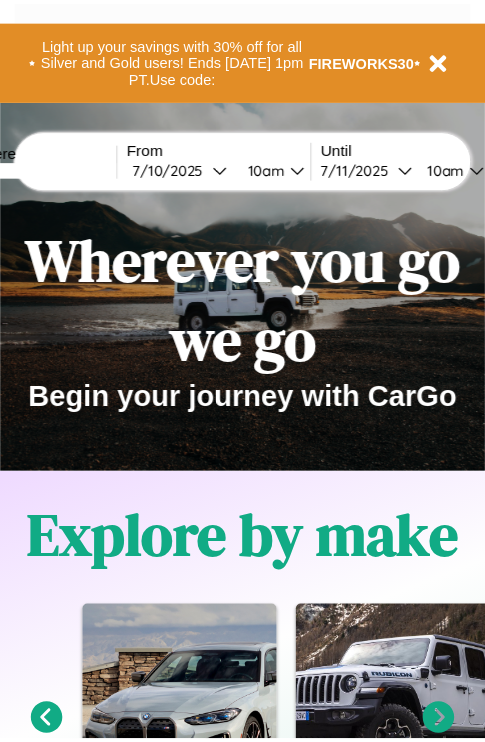 scroll, scrollTop: 0, scrollLeft: 0, axis: both 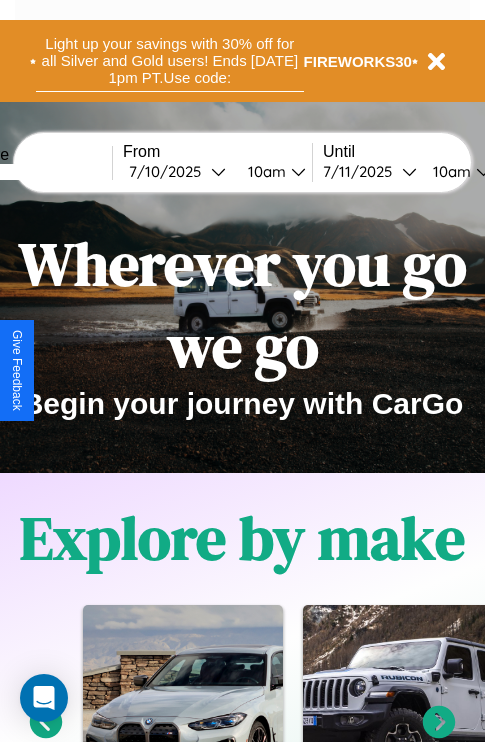 click on "Light up your savings with 30% off for all Silver and Gold users! Ends [DATE] 1pm PT.  Use code:" at bounding box center [170, 61] 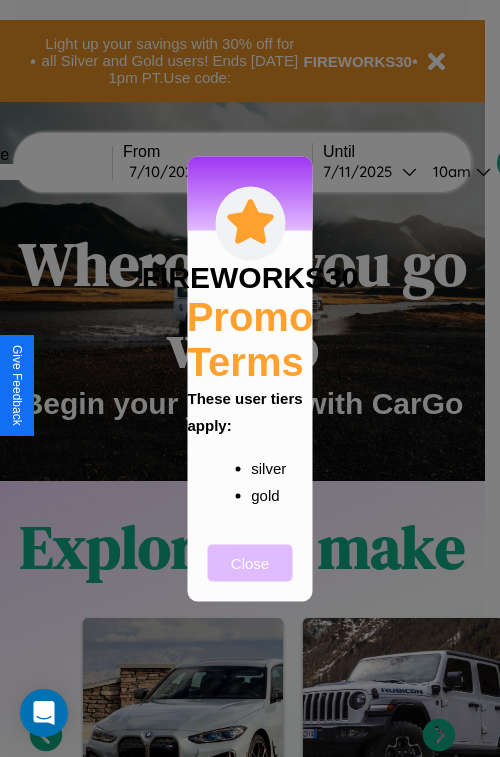 click on "Close" at bounding box center [250, 562] 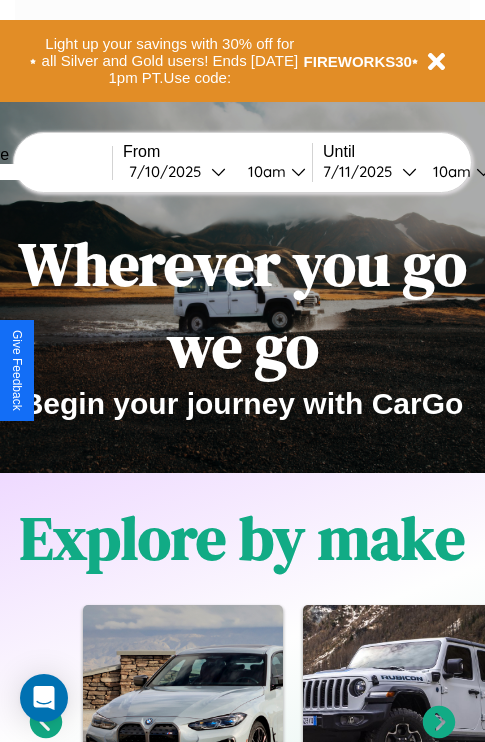 click at bounding box center [37, 172] 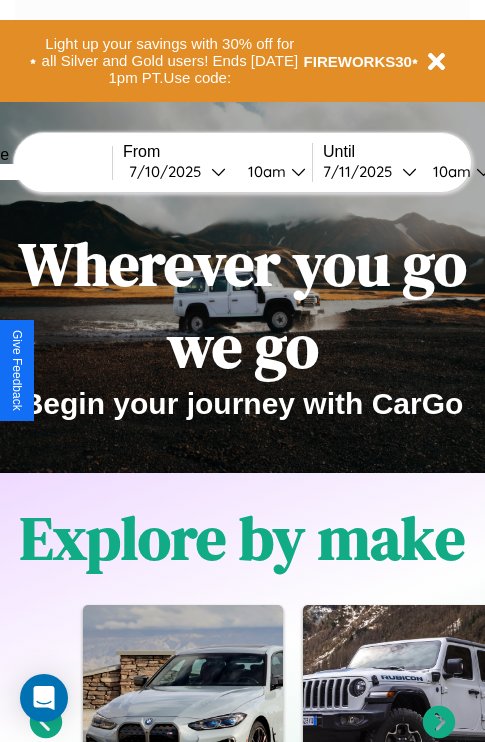 type on "******" 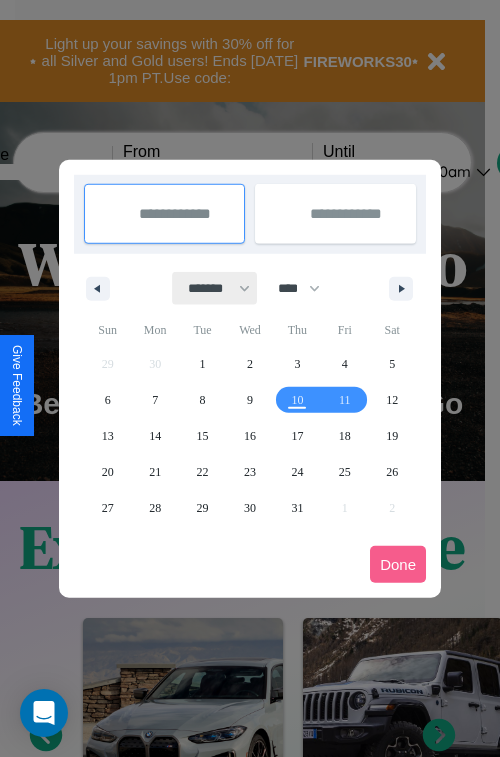 click on "******* ******** ***** ***** *** **** **** ****** ********* ******* ******** ********" at bounding box center (215, 288) 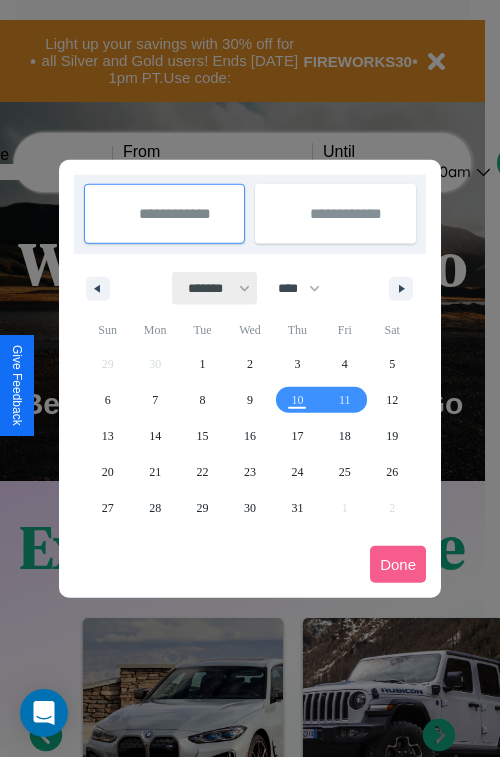 select on "*" 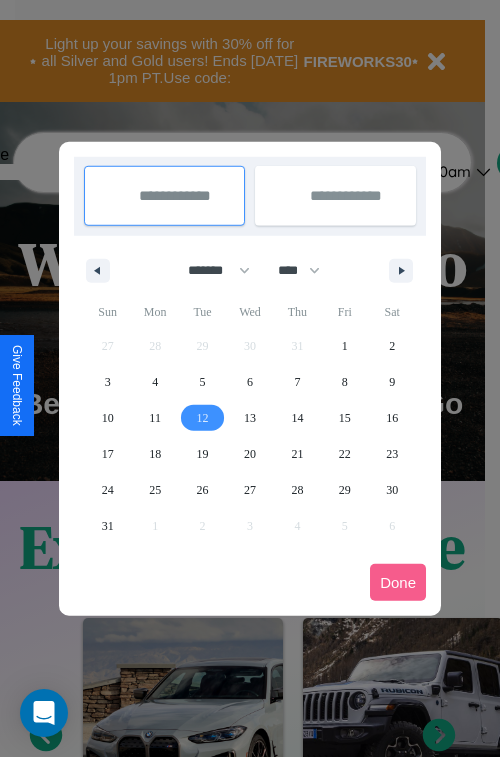 click on "12" at bounding box center [203, 418] 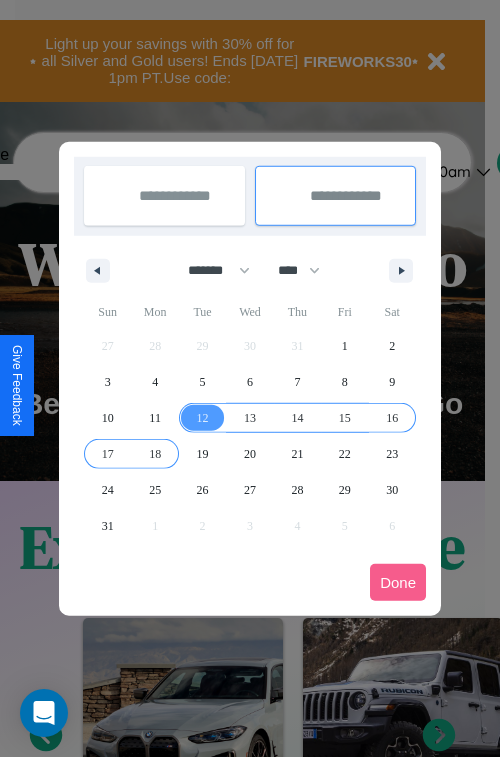 click on "18" at bounding box center [155, 454] 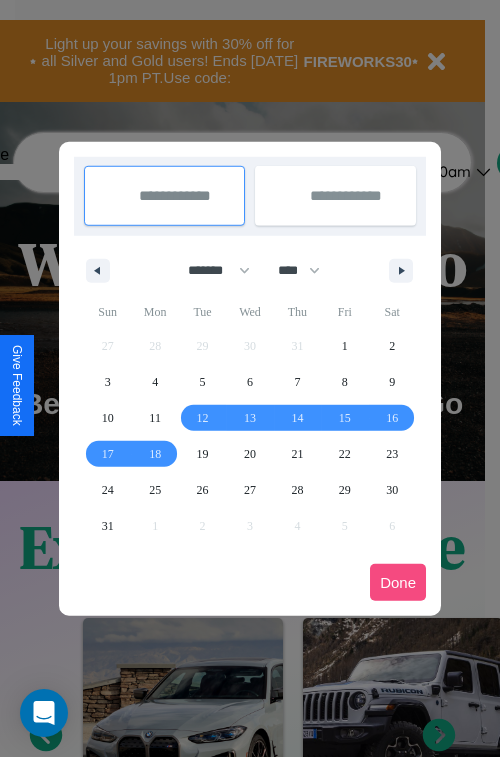 click on "Done" at bounding box center [398, 582] 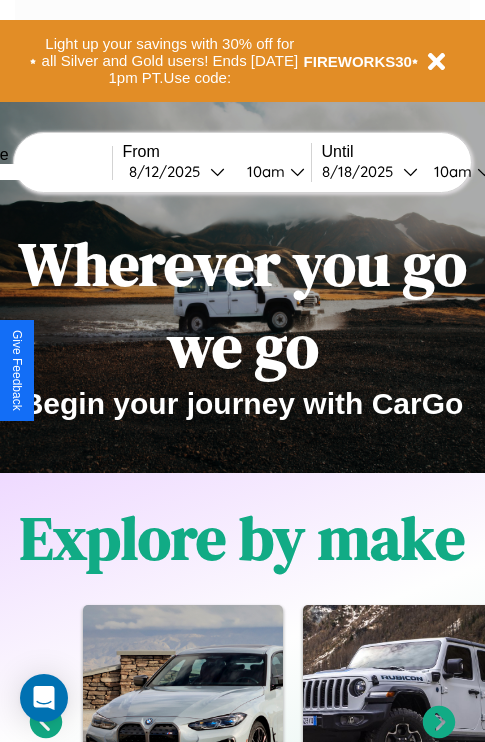 click on "10am" at bounding box center (263, 171) 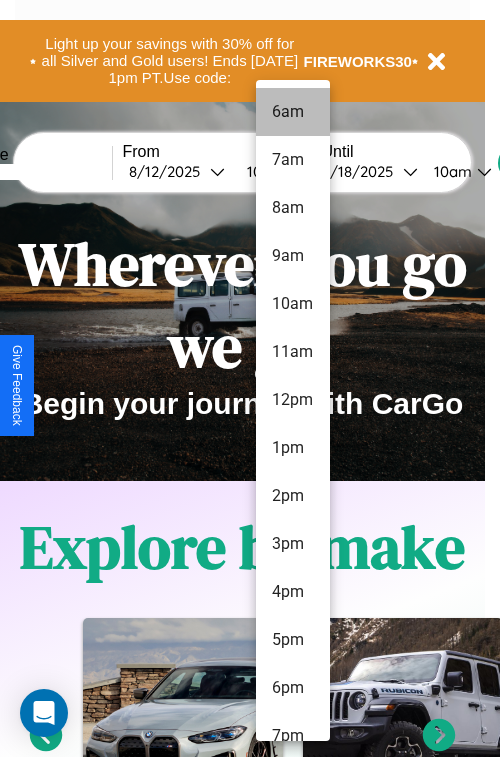 click on "6am" at bounding box center [293, 112] 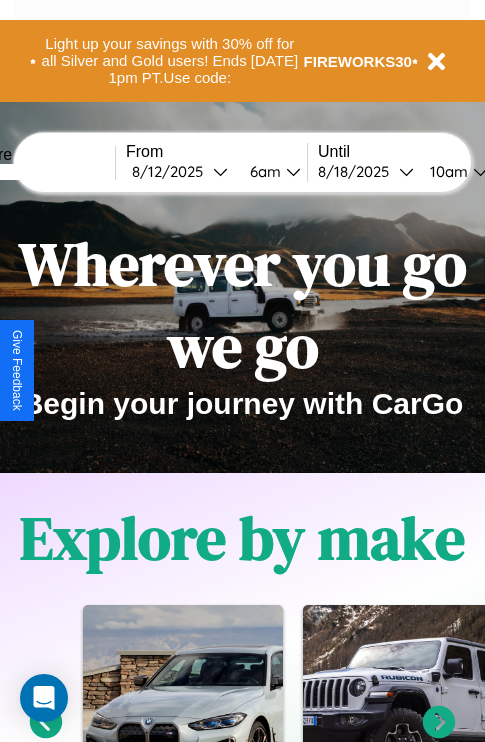 scroll, scrollTop: 0, scrollLeft: 71, axis: horizontal 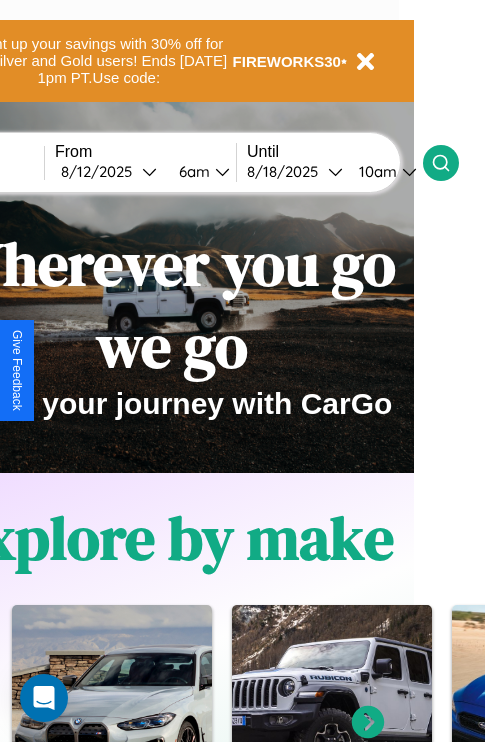 click 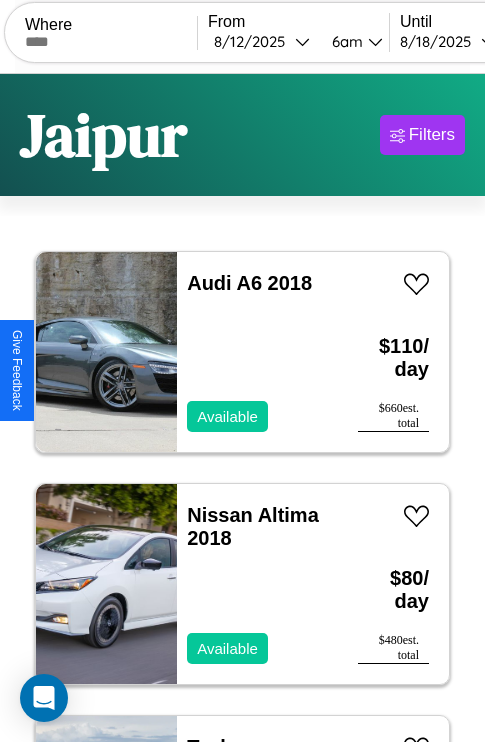 scroll, scrollTop: 95, scrollLeft: 0, axis: vertical 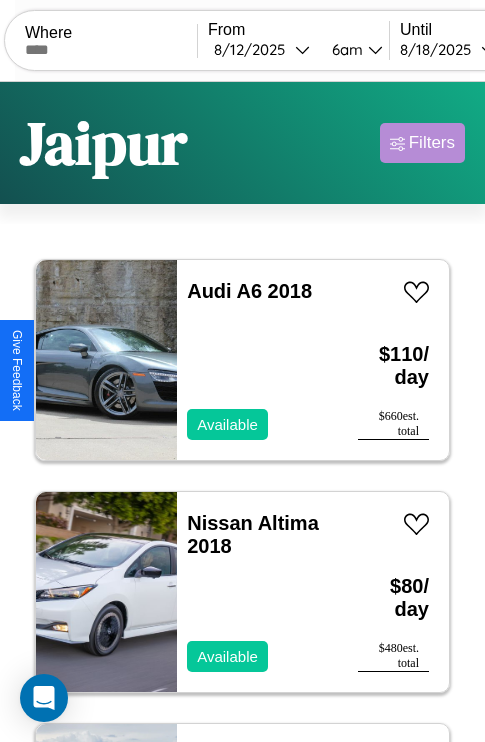 click on "Filters" at bounding box center (432, 143) 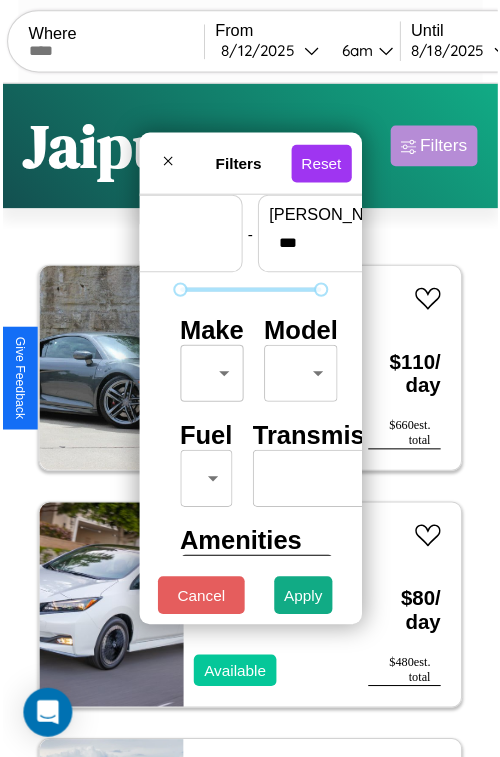 scroll, scrollTop: 59, scrollLeft: 0, axis: vertical 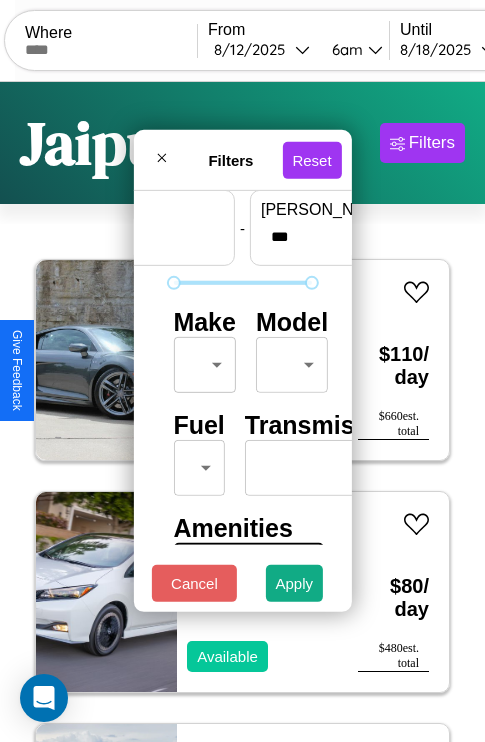 click on "CarGo Where From [DATE] 6am Until [DATE] 10am Become a Host Login Sign Up Jaipur Filters 136  cars in this area These cars can be picked up in this city. Audi   A6   2018 Available $ 110  / day $ 660  est. total Nissan   Altima   2018 Available $ 80  / day $ 480  est. total Tesla   Cybertruck   2014 Available $ 110  / day $ 660  est. total Lamborghini   Revuelto   2014 Available $ 110  / day $ 660  est. total BMW   K 1600 B   2022 Available $ 30  / day $ 180  est. total Nissan   Van   2019 Unavailable $ 60  / day $ 360  est. total Tesla   Cybertruck   2022 Available $ 30  / day $ 180  est. total Chrysler   Caravan   2018 Available $ 150  / day $ 900  est. total Mercedes   GLA-Class   2016 Available $ 80  / day $ 480  est. total Mazda   CX-30   2024 Available $ 90  / day $ 540  est. total Lexus   SC   2022 Available $ 200  / day $ 1200  est. total Jaguar   XK8   2016 Available $ 180  / day $ 1080  est. total Fiat   500e   2016 Available $ 70  / day $ 420  est. total Maserati   228   2014 $ 80 $" at bounding box center [242, 412] 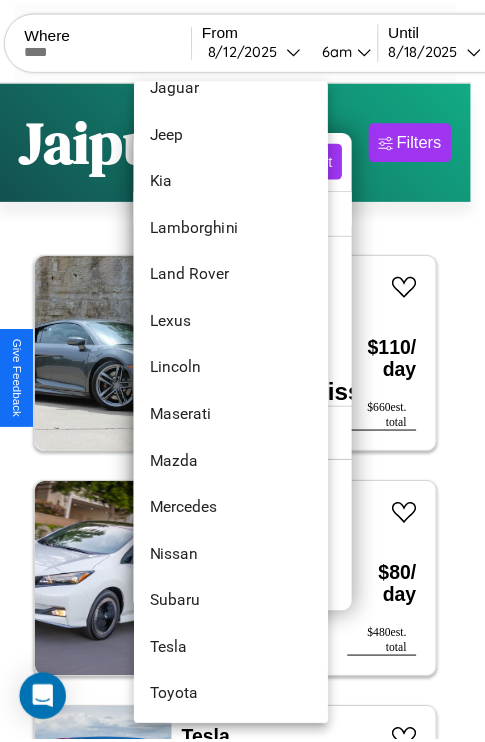 scroll, scrollTop: 1083, scrollLeft: 0, axis: vertical 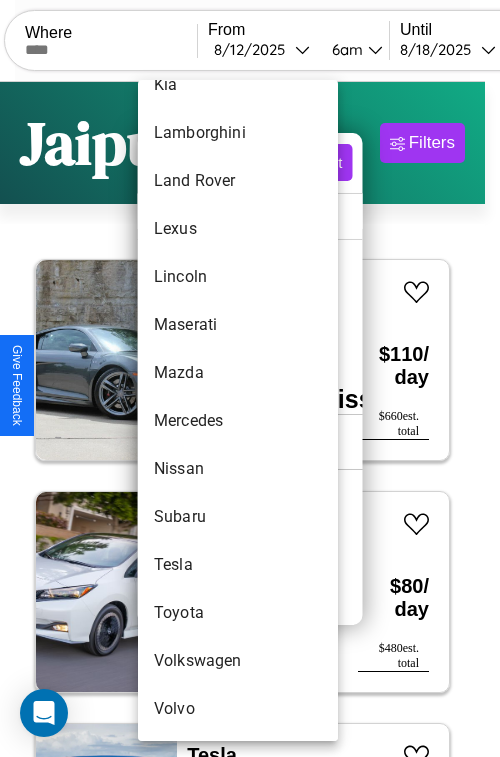 click on "Volkswagen" at bounding box center (238, 661) 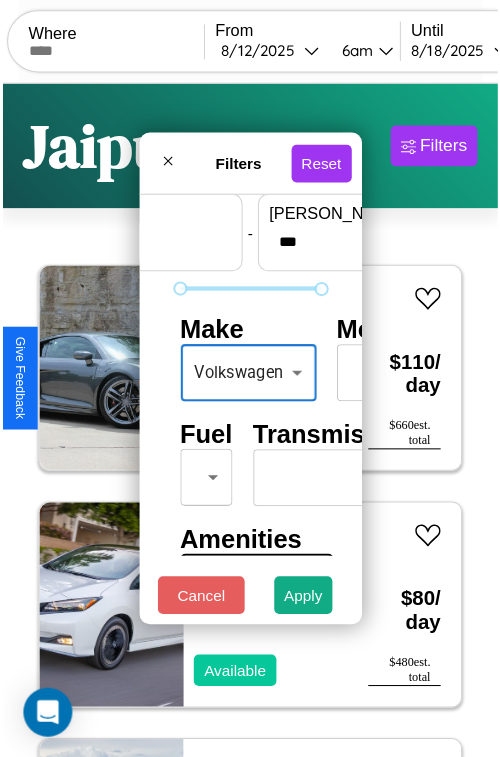 scroll, scrollTop: 162, scrollLeft: 63, axis: both 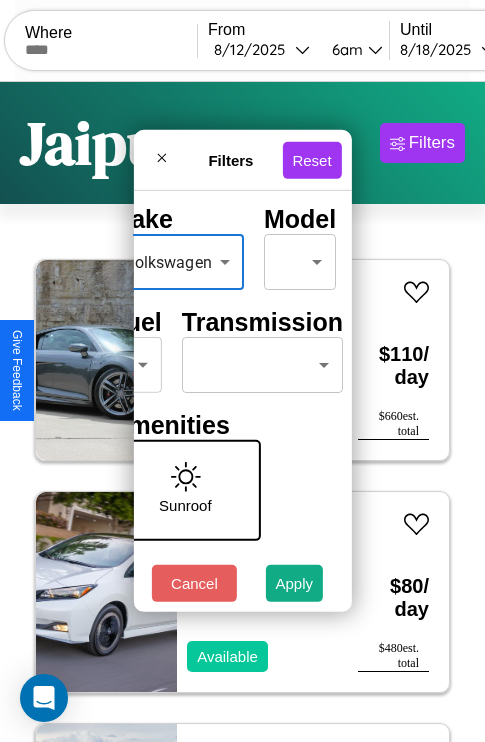 click on "CarGo Where From [DATE] 6am Until [DATE] 10am Become a Host Login Sign Up Jaipur Filters 136  cars in this area These cars can be picked up in this city. Audi   A6   2018 Available $ 110  / day $ 660  est. total Nissan   Altima   2018 Available $ 80  / day $ 480  est. total Tesla   Cybertruck   2014 Available $ 110  / day $ 660  est. total Lamborghini   Revuelto   2014 Available $ 110  / day $ 660  est. total BMW   K 1600 B   2022 Available $ 30  / day $ 180  est. total Nissan   Van   2019 Unavailable $ 60  / day $ 360  est. total Tesla   Cybertruck   2022 Available $ 30  / day $ 180  est. total Chrysler   Caravan   2018 Available $ 150  / day $ 900  est. total Mercedes   GLA-Class   2016 Available $ 80  / day $ 480  est. total Mazda   CX-30   2024 Available $ 90  / day $ 540  est. total Lexus   SC   2022 Available $ 200  / day $ 1200  est. total Jaguar   XK8   2016 Available $ 180  / day $ 1080  est. total Fiat   500e   2016 Available $ 70  / day $ 420  est. total Maserati   228   2014 $ 80 $" at bounding box center [242, 412] 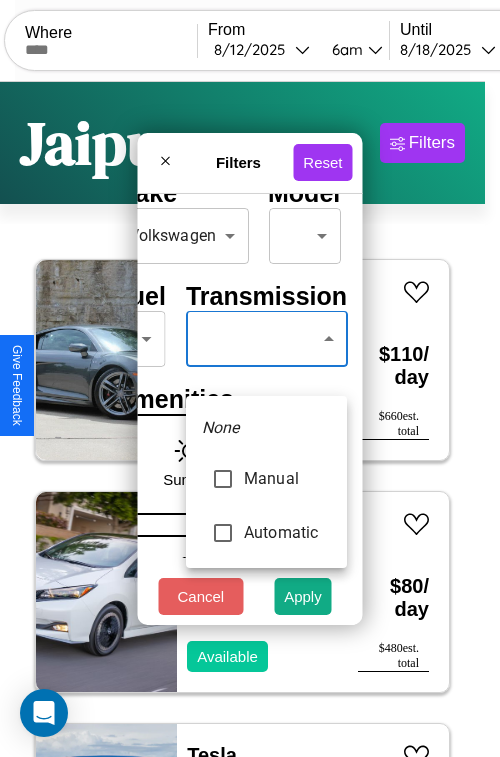 type on "*********" 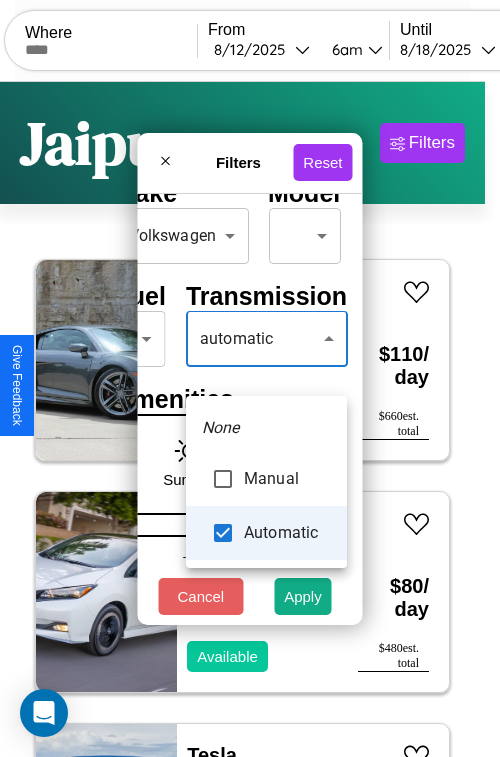 click at bounding box center [250, 378] 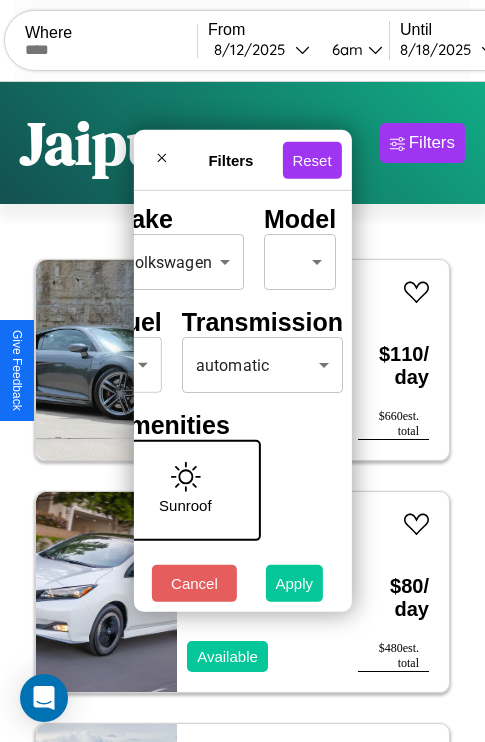 click on "Apply" at bounding box center [295, 583] 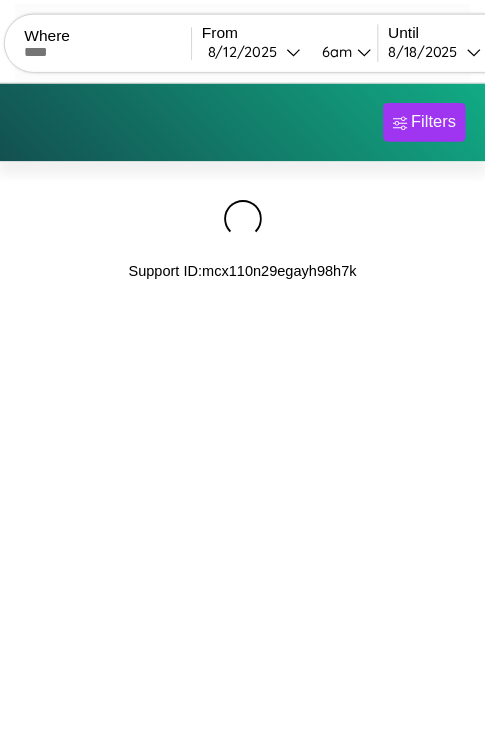 scroll, scrollTop: 0, scrollLeft: 0, axis: both 